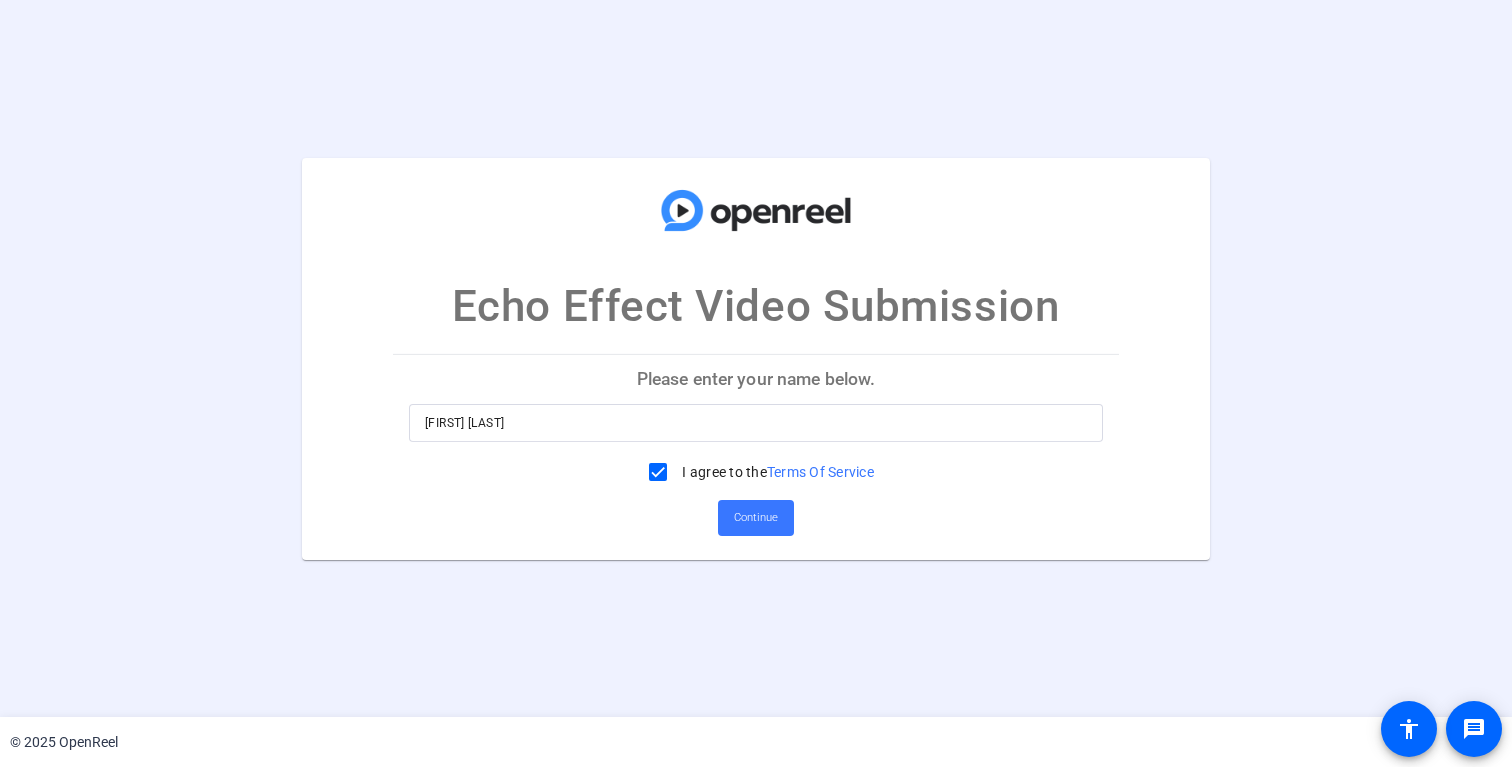 scroll, scrollTop: 0, scrollLeft: 0, axis: both 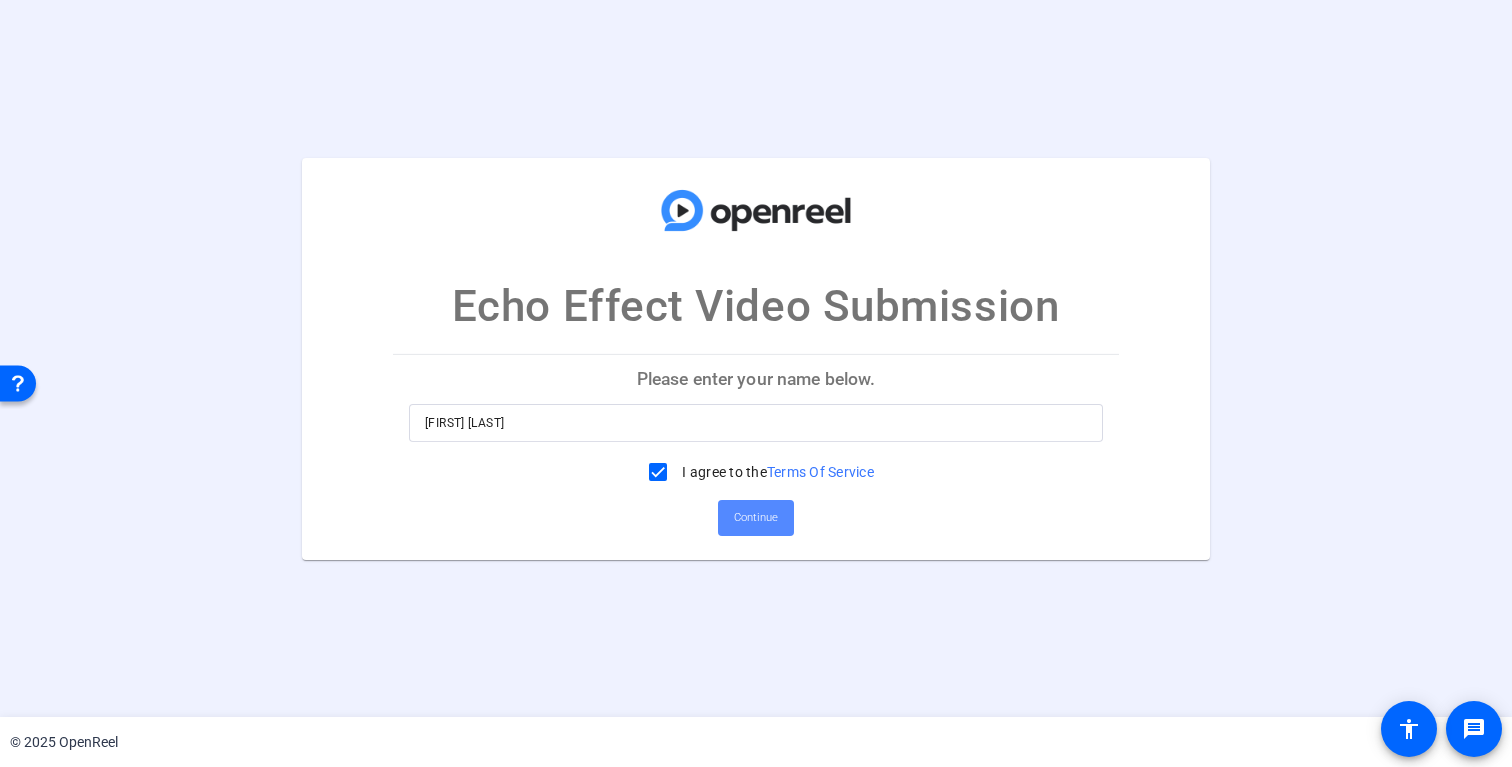 click on "Continue" at bounding box center (756, 518) 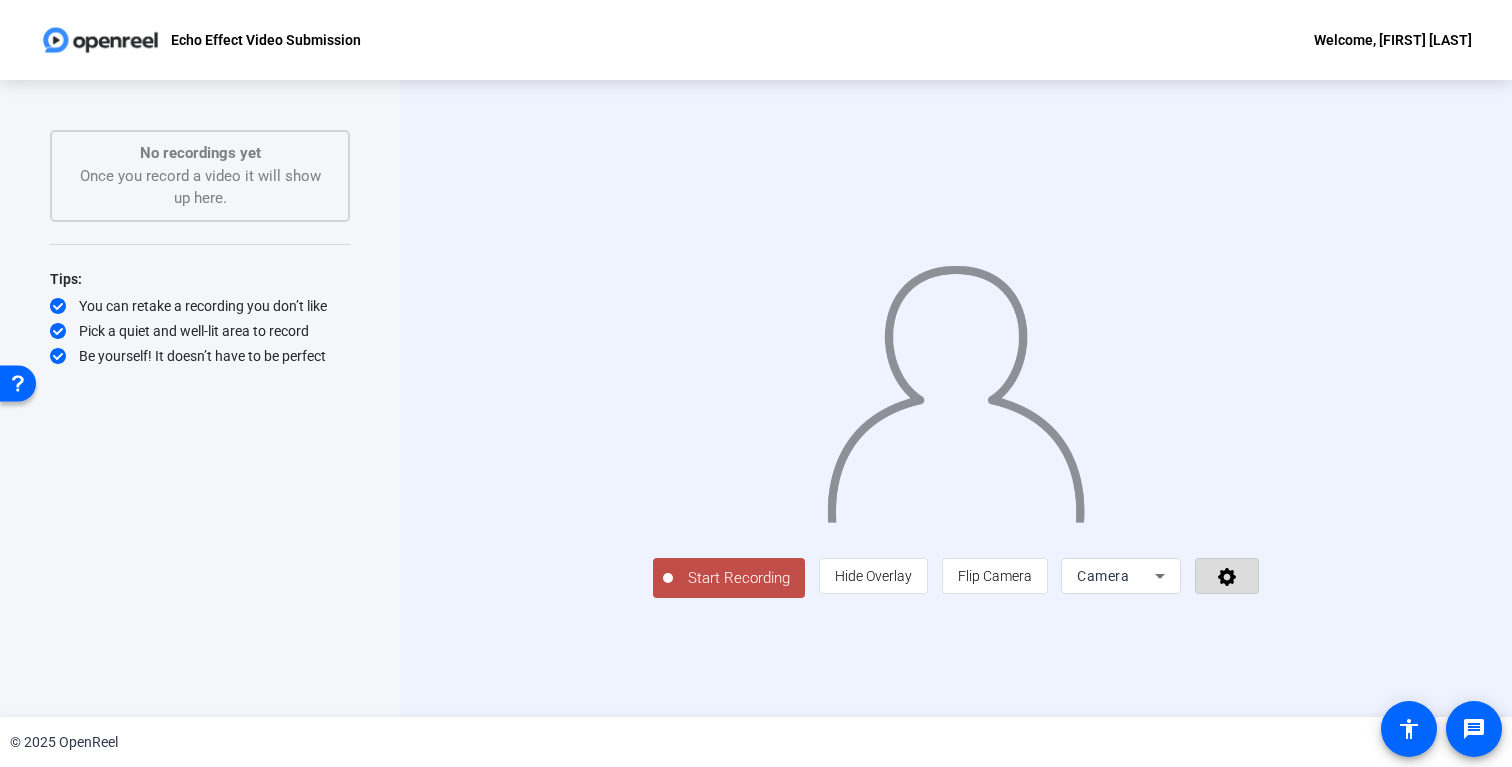 click at bounding box center [1227, 577] 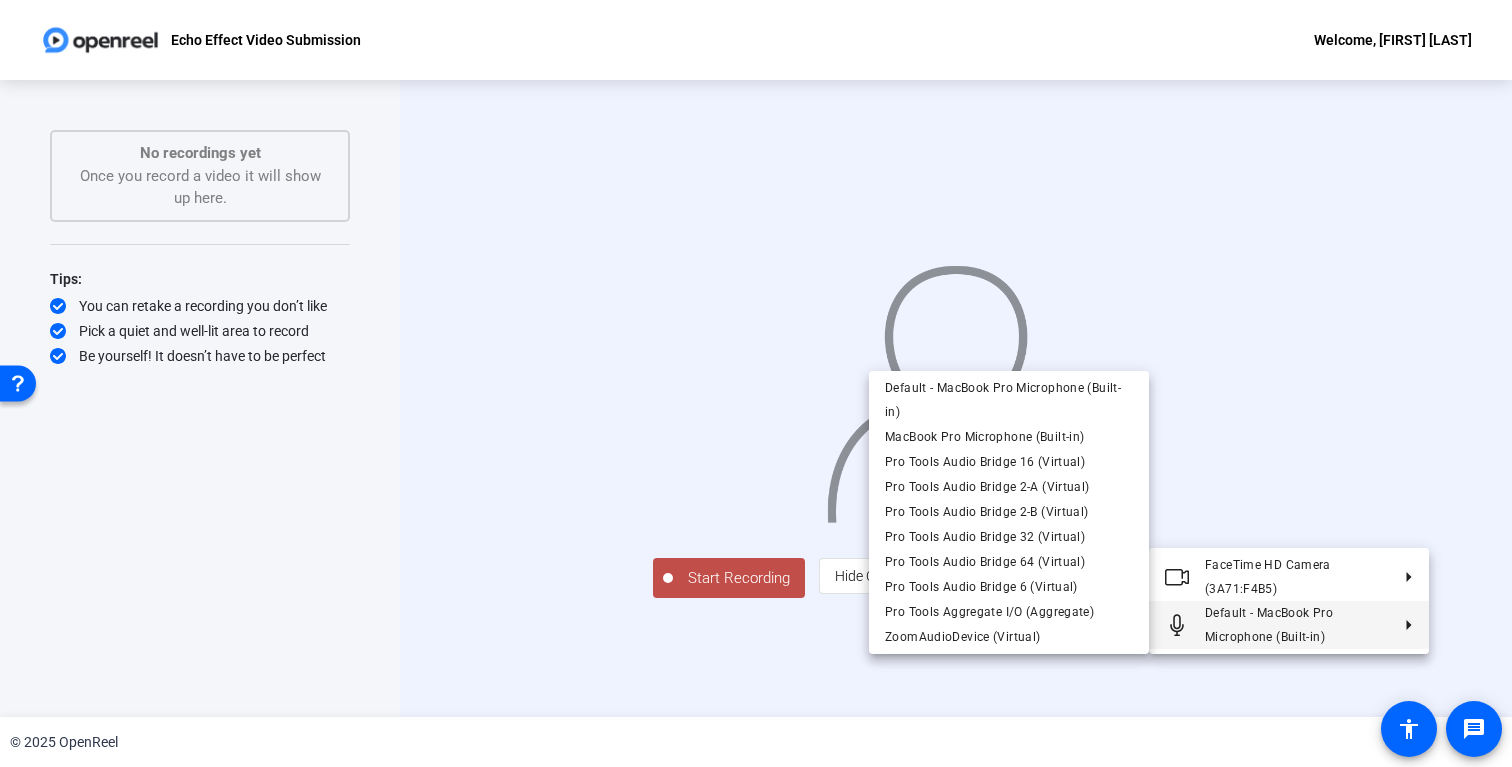 click at bounding box center (756, 383) 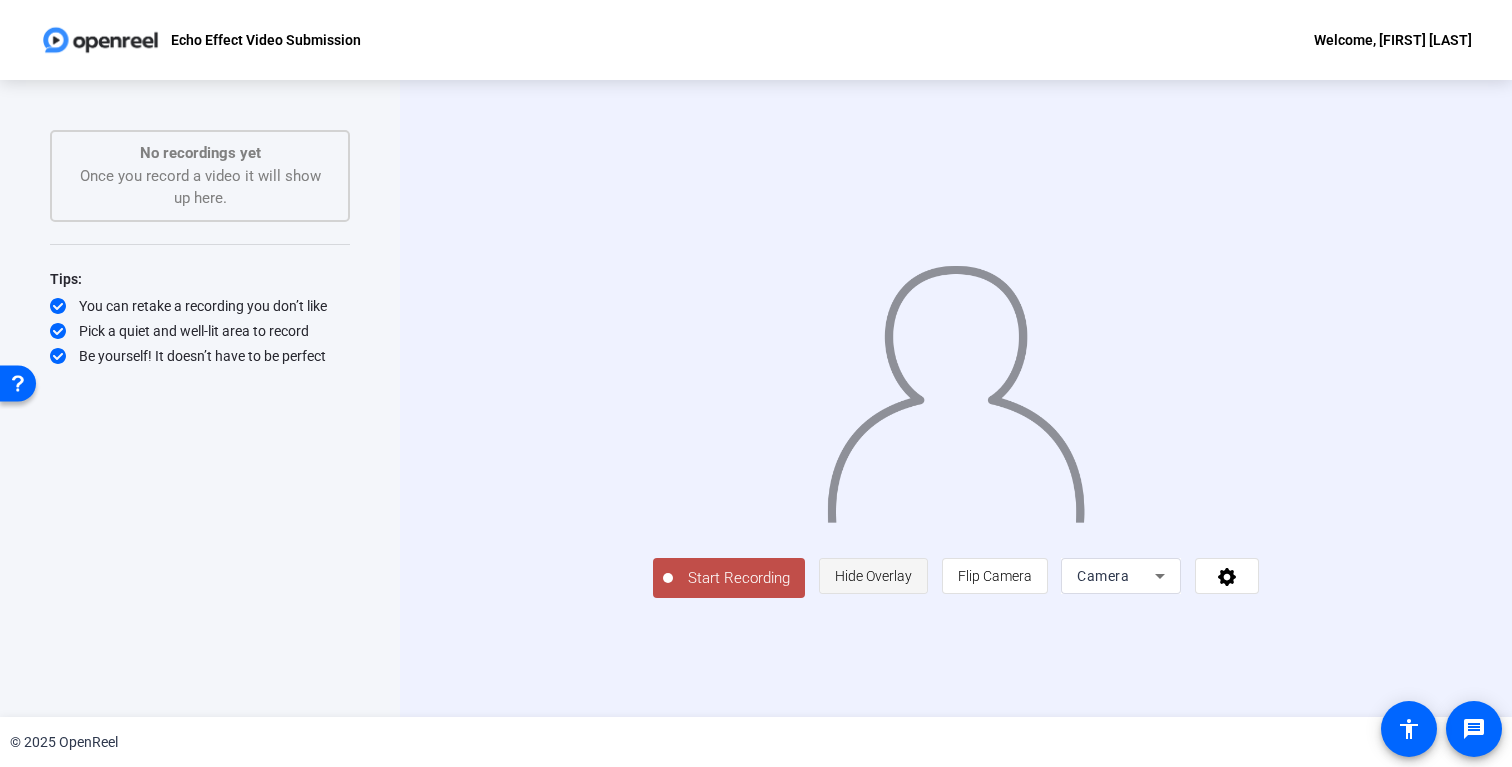 click at bounding box center [873, 576] 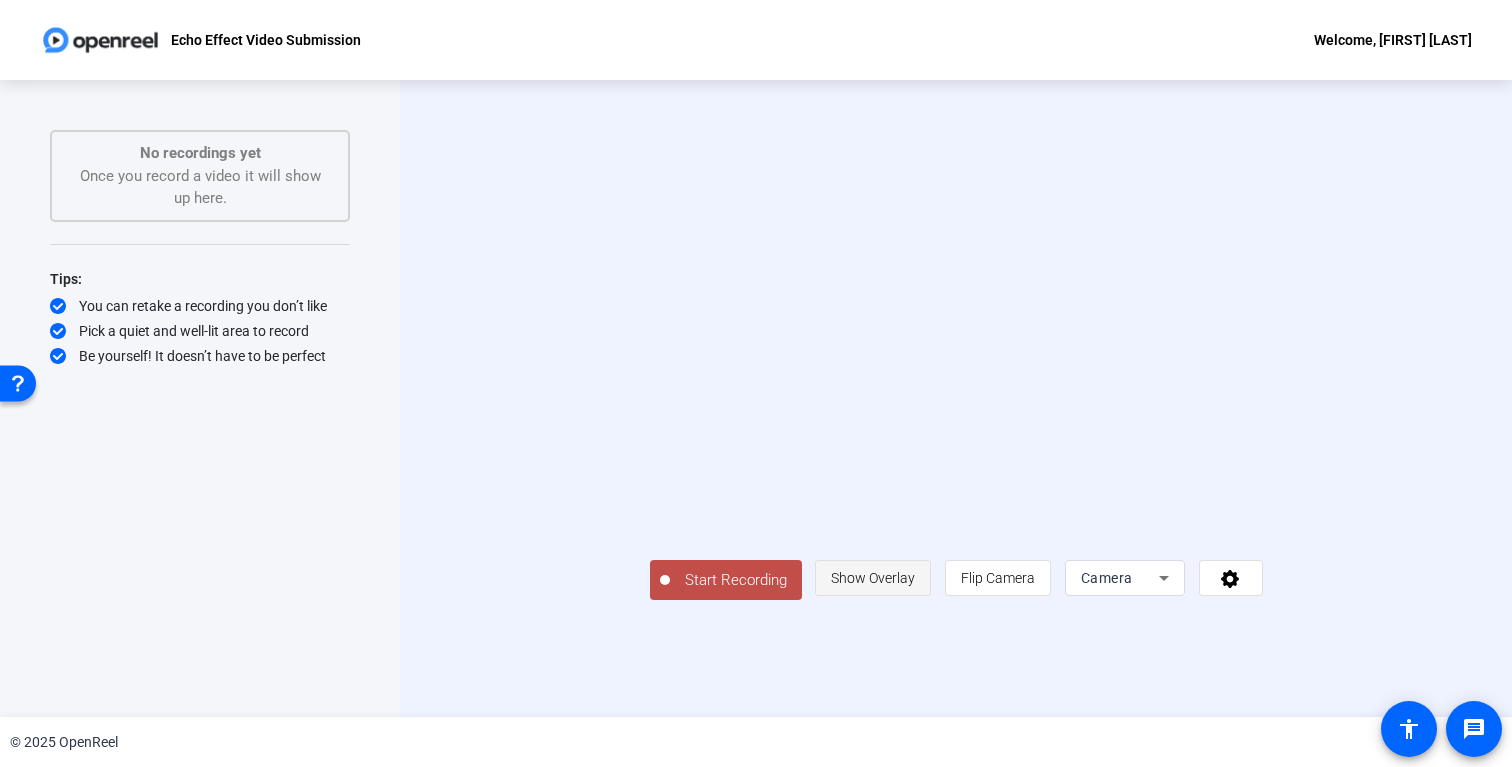 click on "Show Overlay" at bounding box center (873, 578) 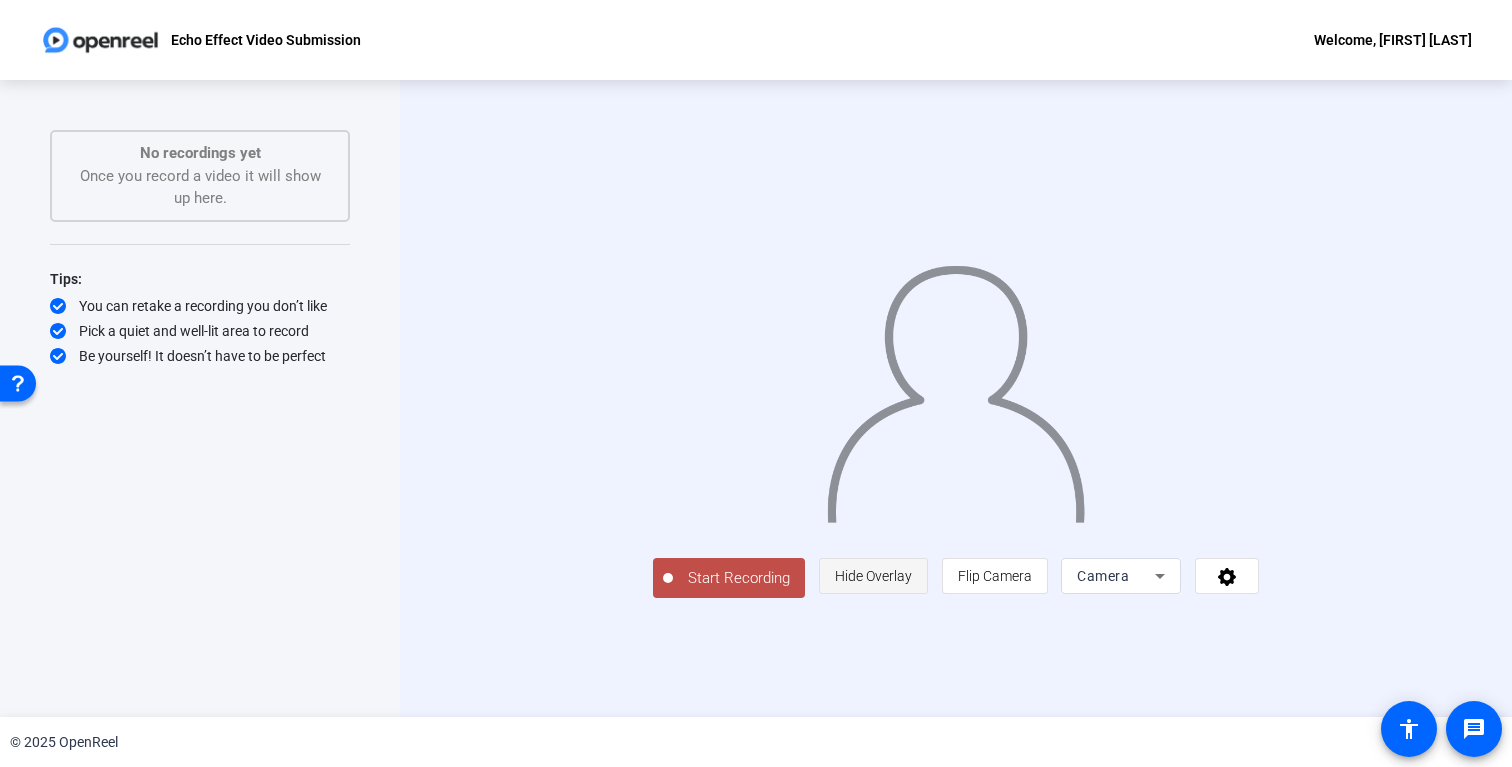 click on "Hide Overlay" at bounding box center (873, 576) 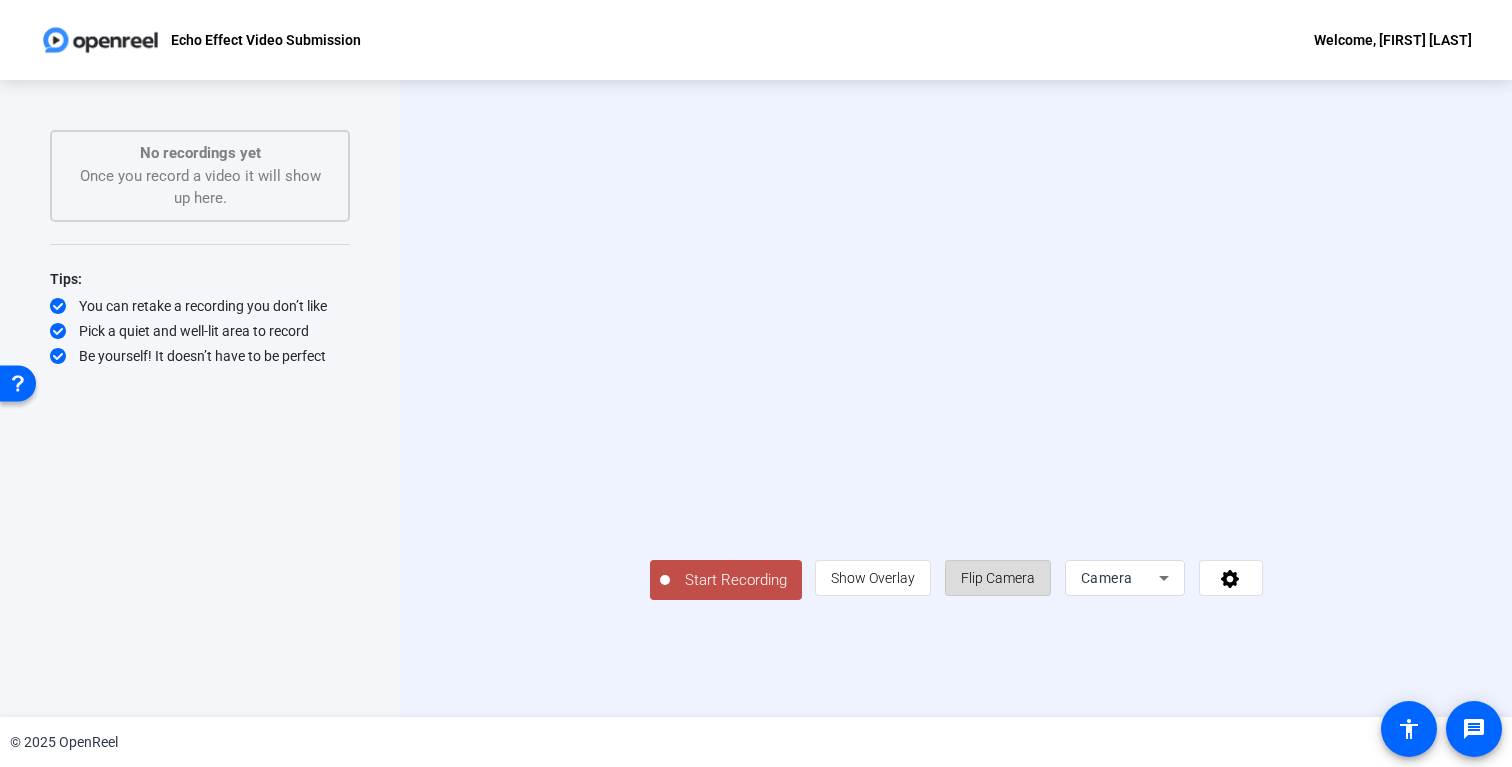 click on "Flip Camera" at bounding box center (998, 578) 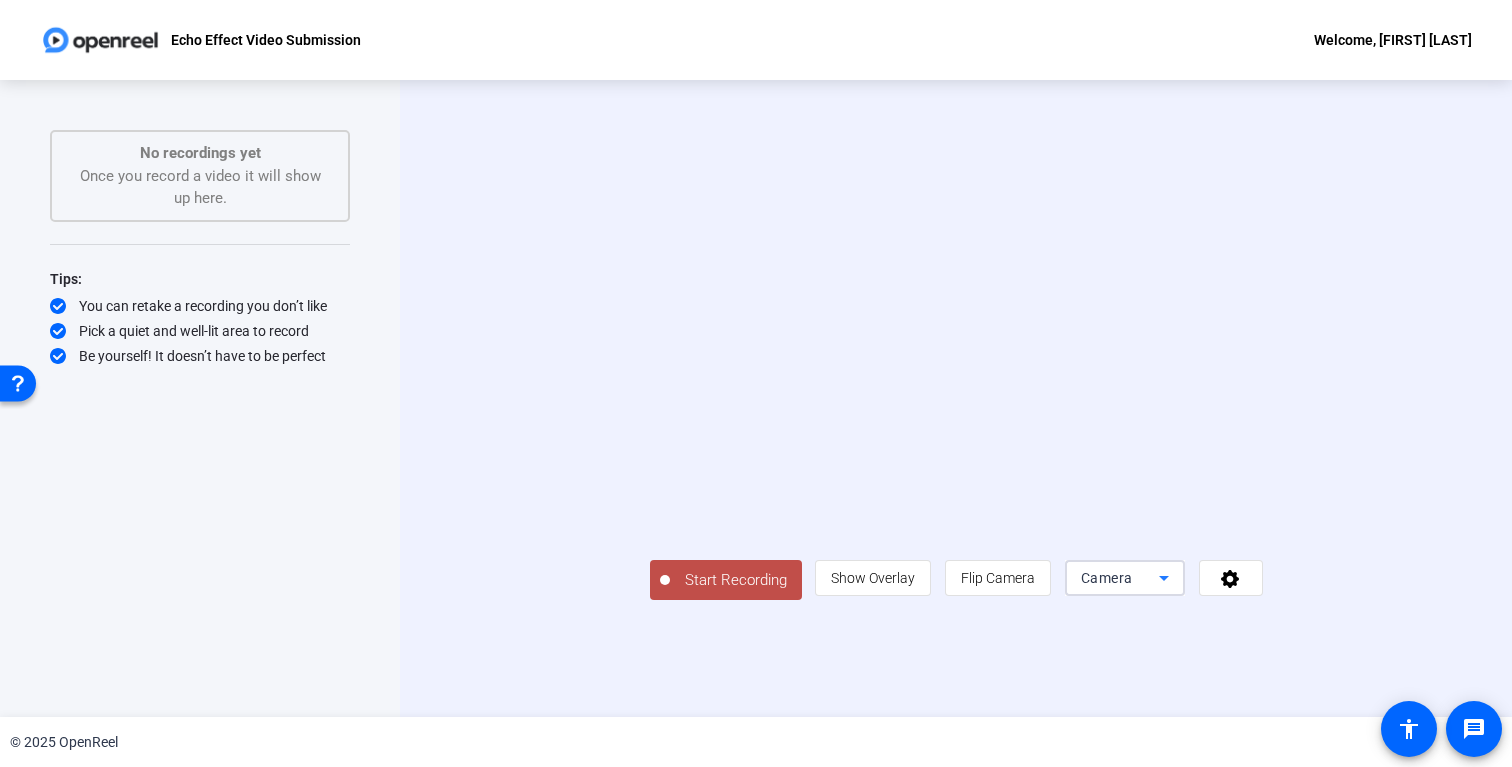 click on "Camera" at bounding box center [1107, 578] 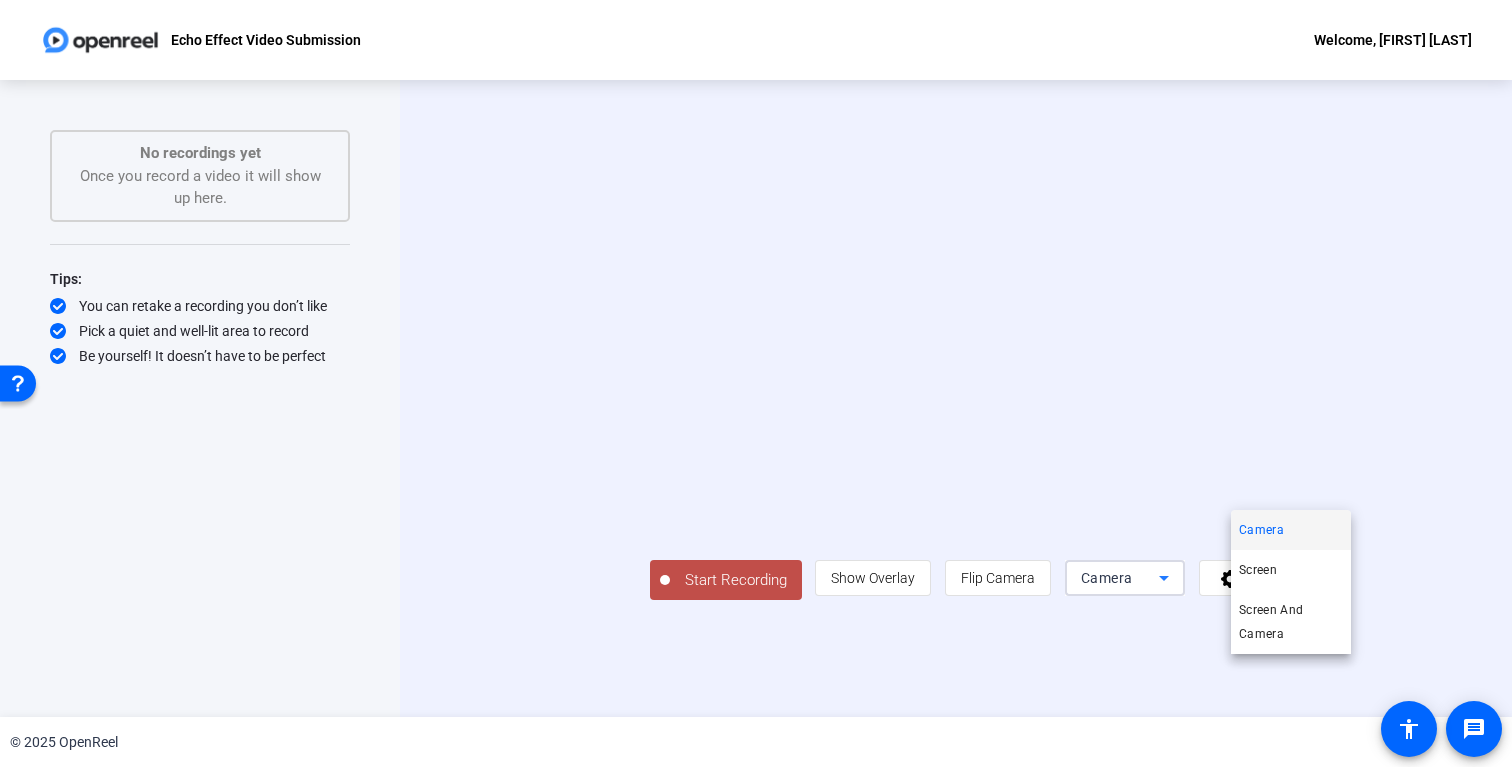 click at bounding box center (756, 383) 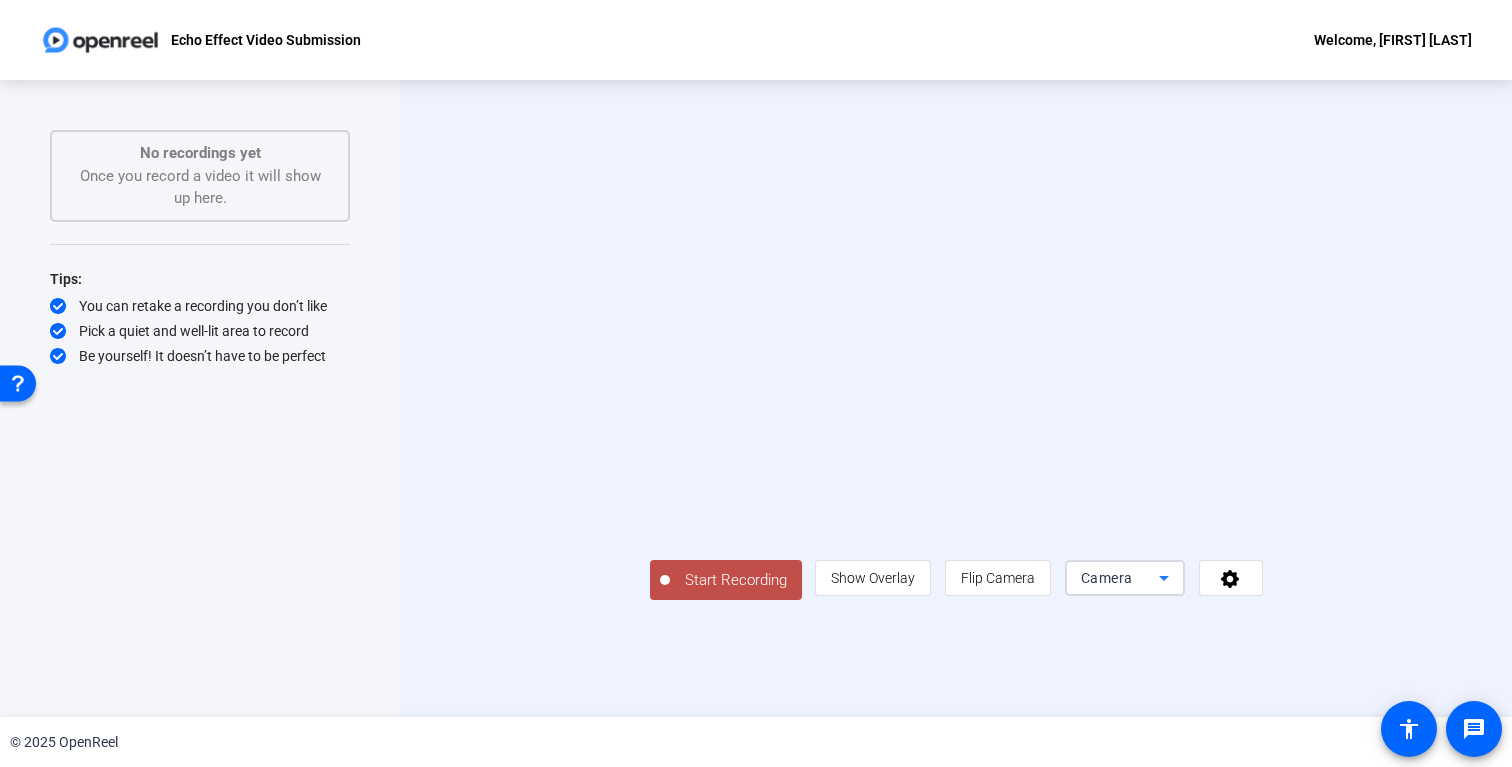 click on "Camera" at bounding box center [1107, 578] 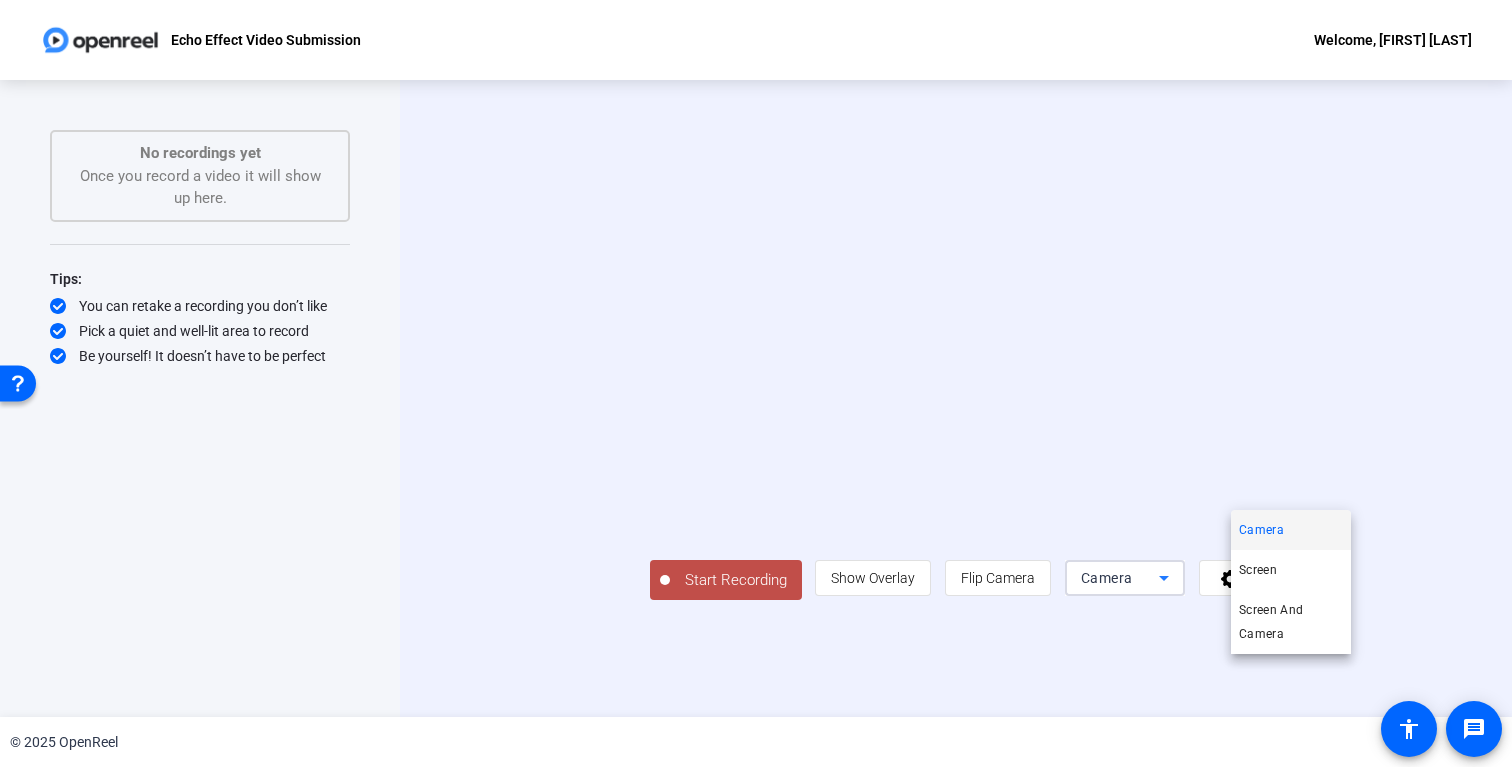 click at bounding box center (756, 383) 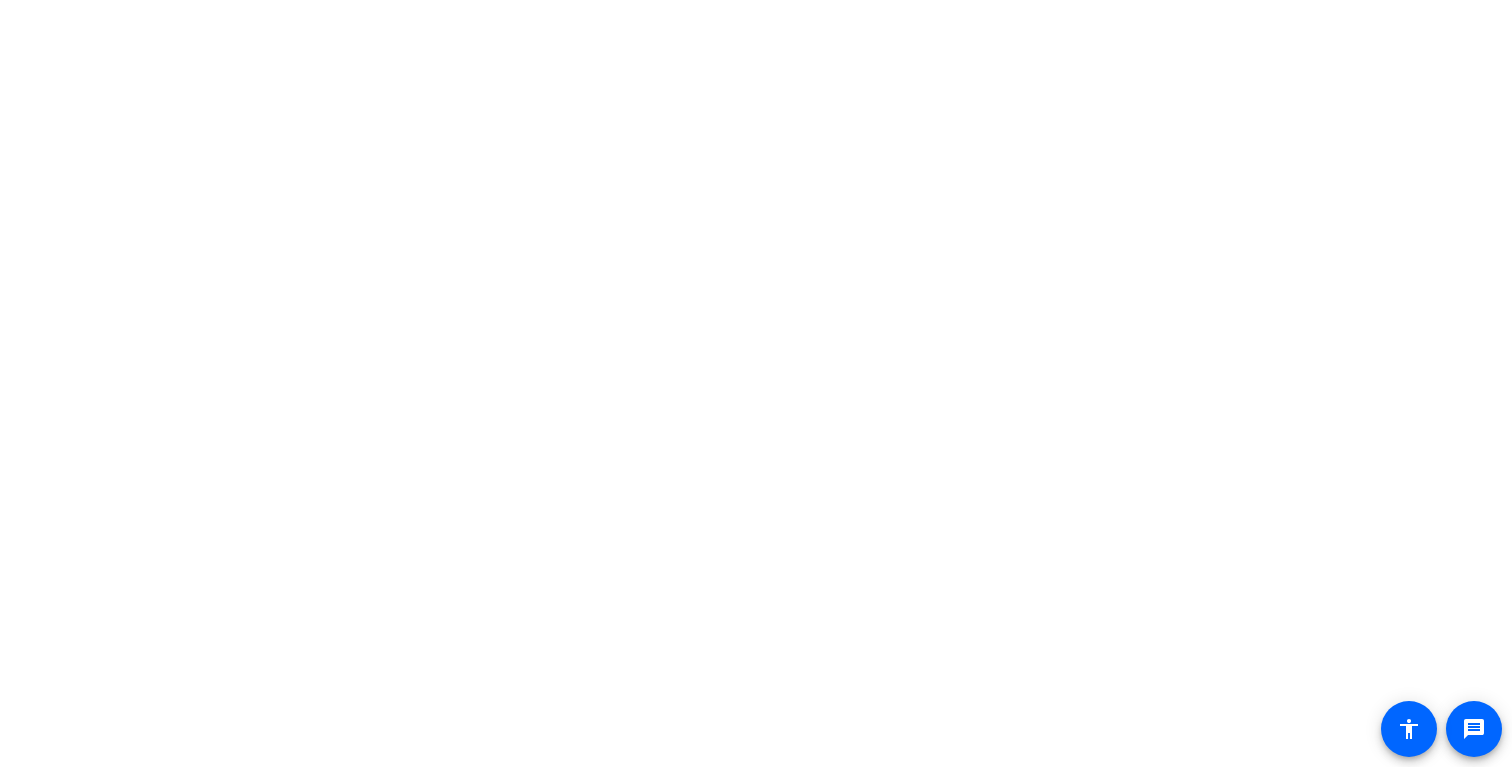 scroll, scrollTop: 0, scrollLeft: 0, axis: both 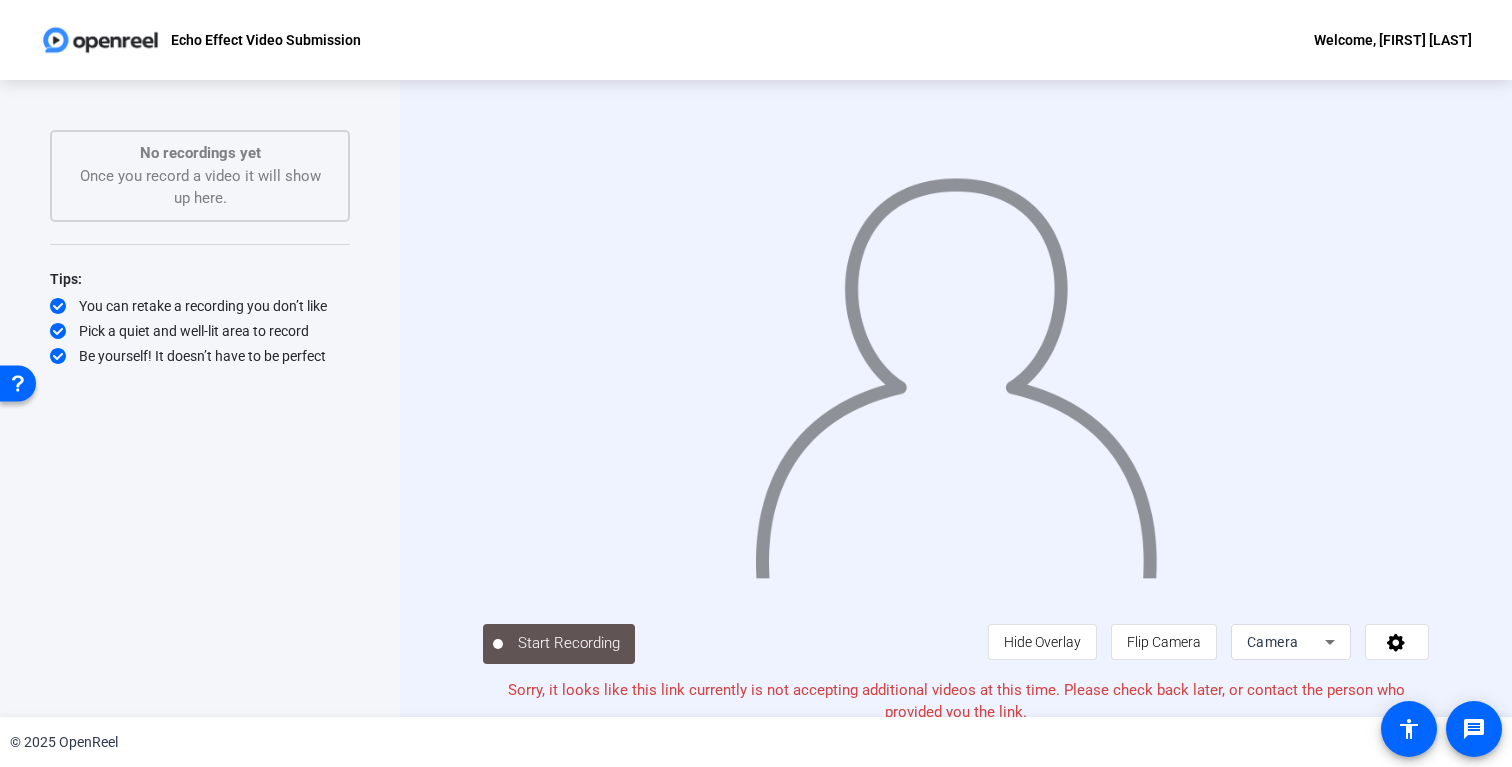 click on "Start Recording  person  Hide Overlay flip Flip Camera Camera Sorry, it looks like this link currently is not accepting additional videos at this time. Please check back later, or contact the person who provided you the link." at bounding box center [956, 398] 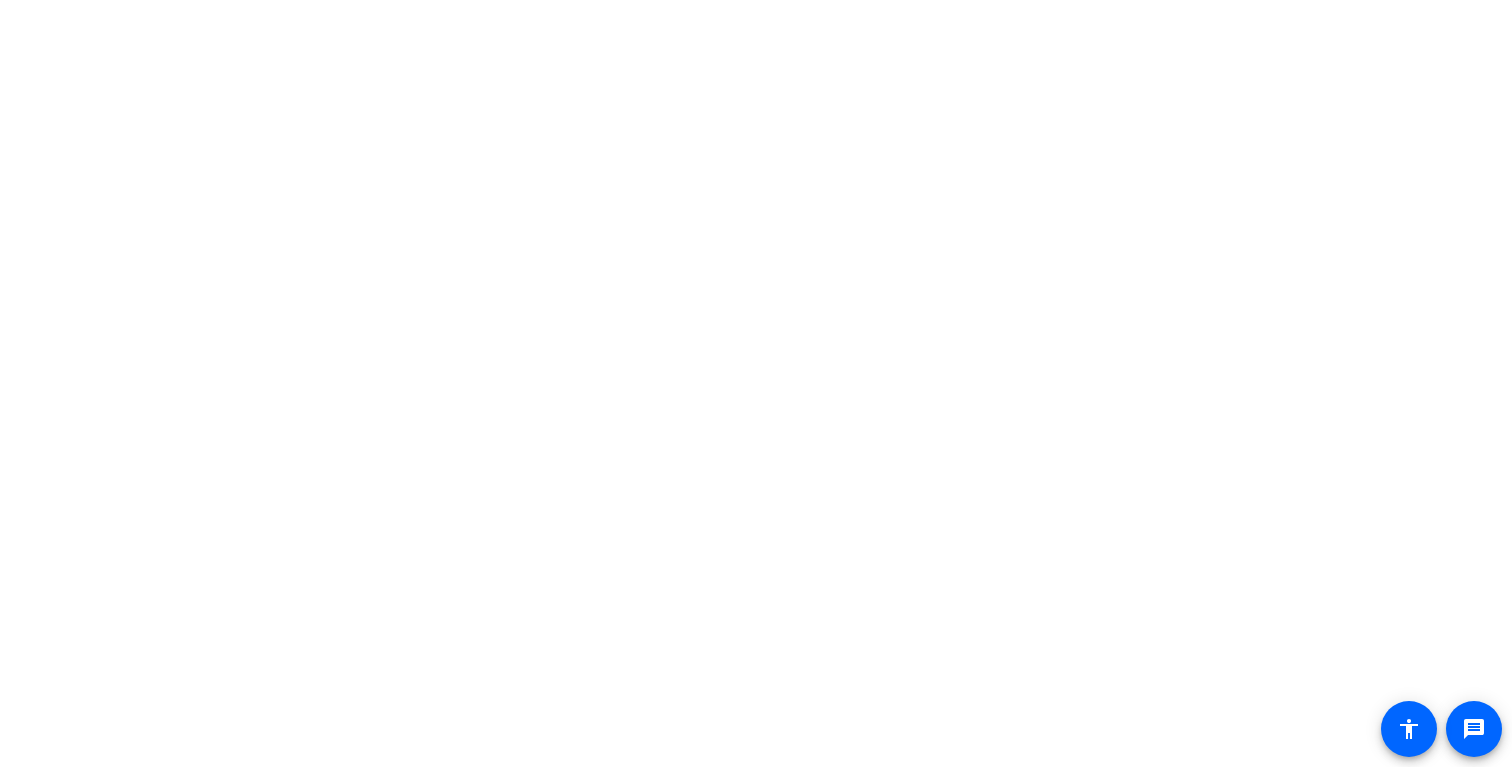 scroll, scrollTop: 0, scrollLeft: 0, axis: both 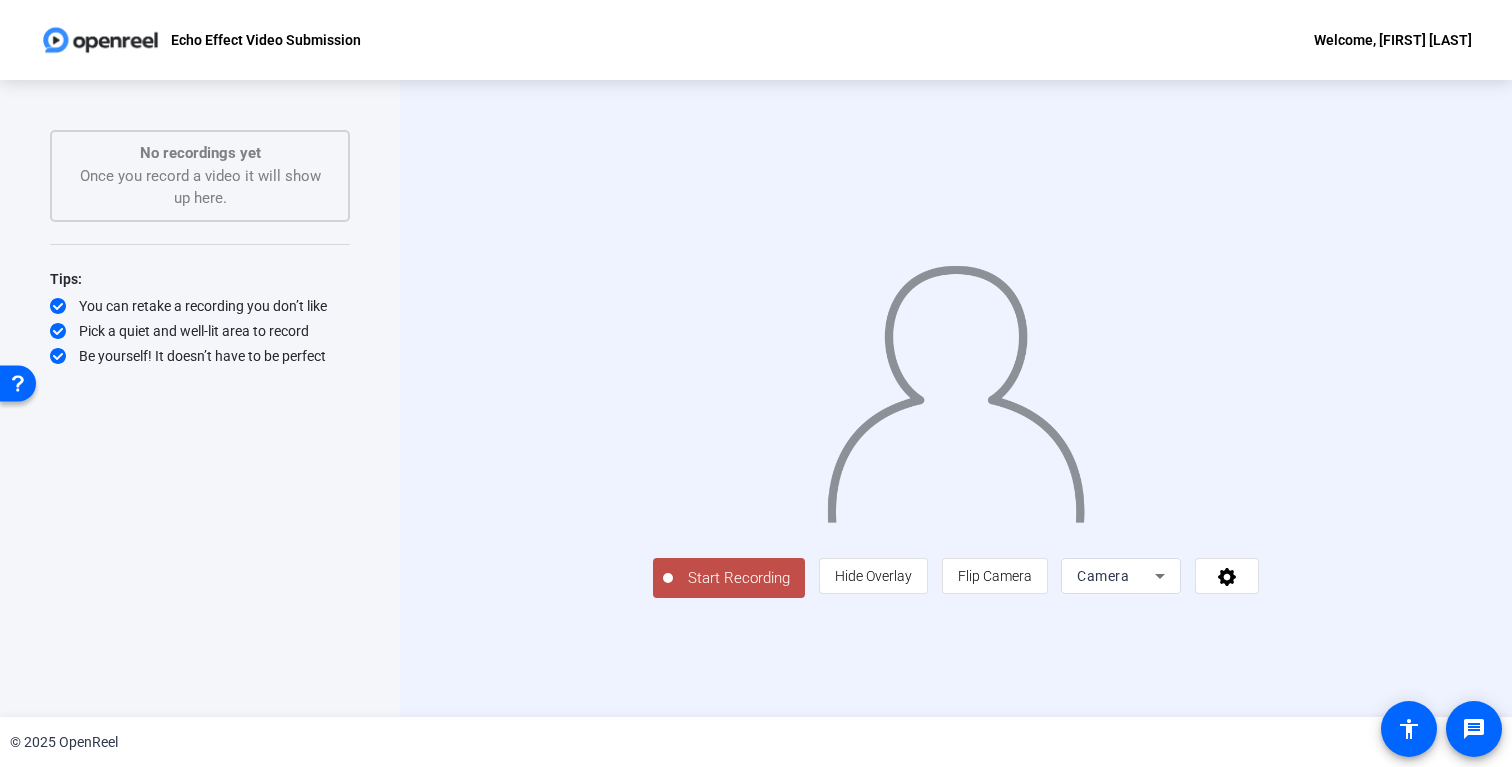 click on "Start Recording" at bounding box center (739, 578) 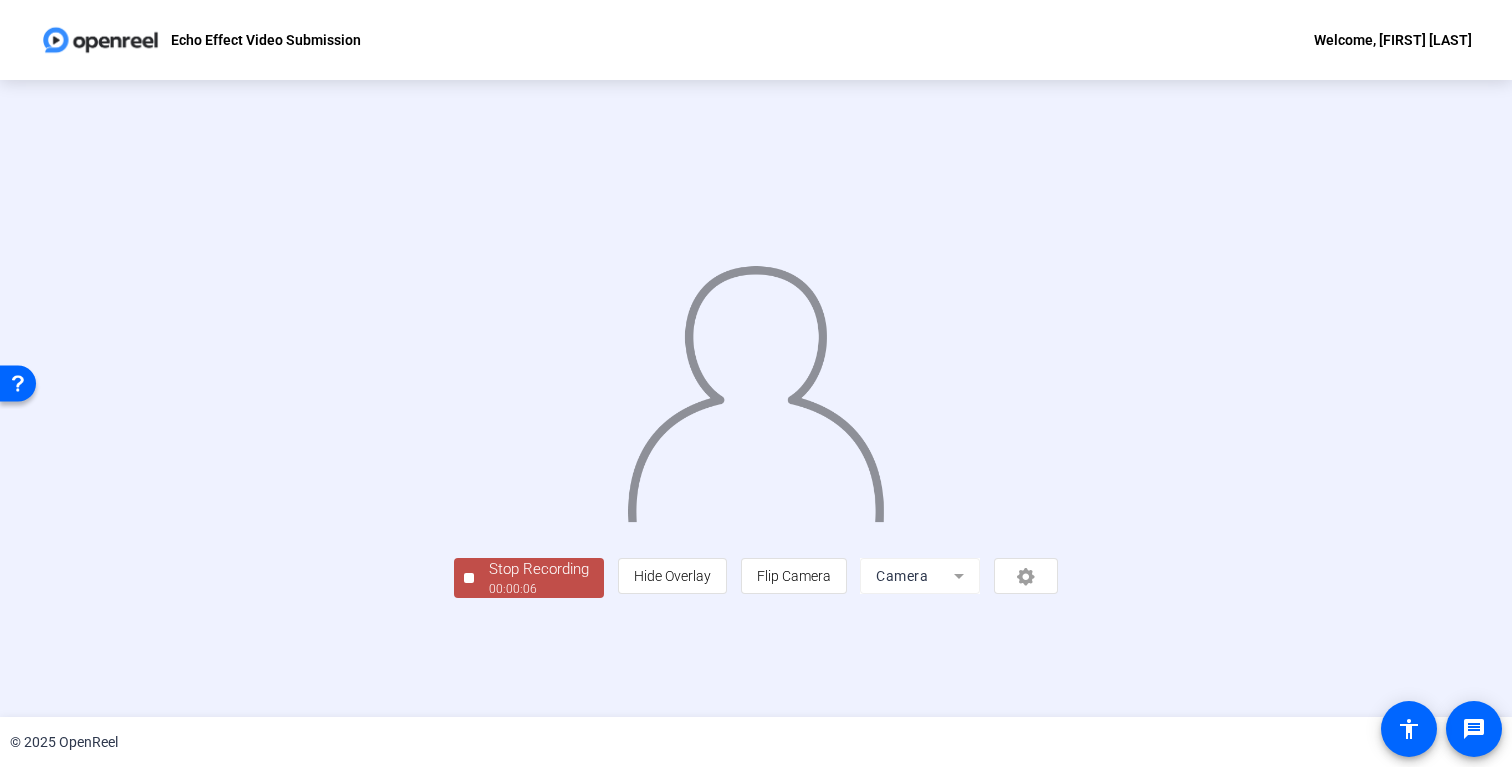 scroll, scrollTop: 41, scrollLeft: 0, axis: vertical 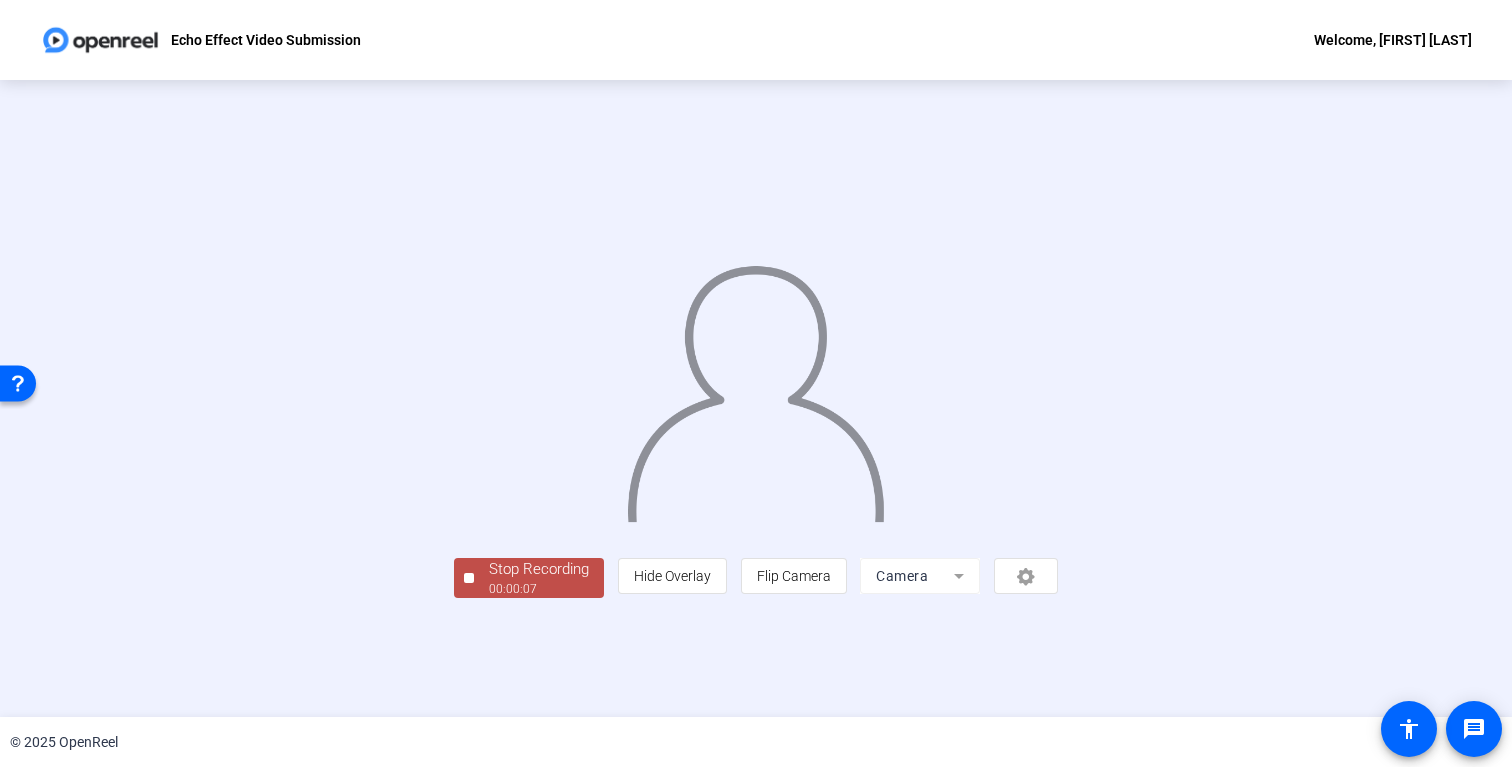 click on "Stop Recording" at bounding box center [539, 569] 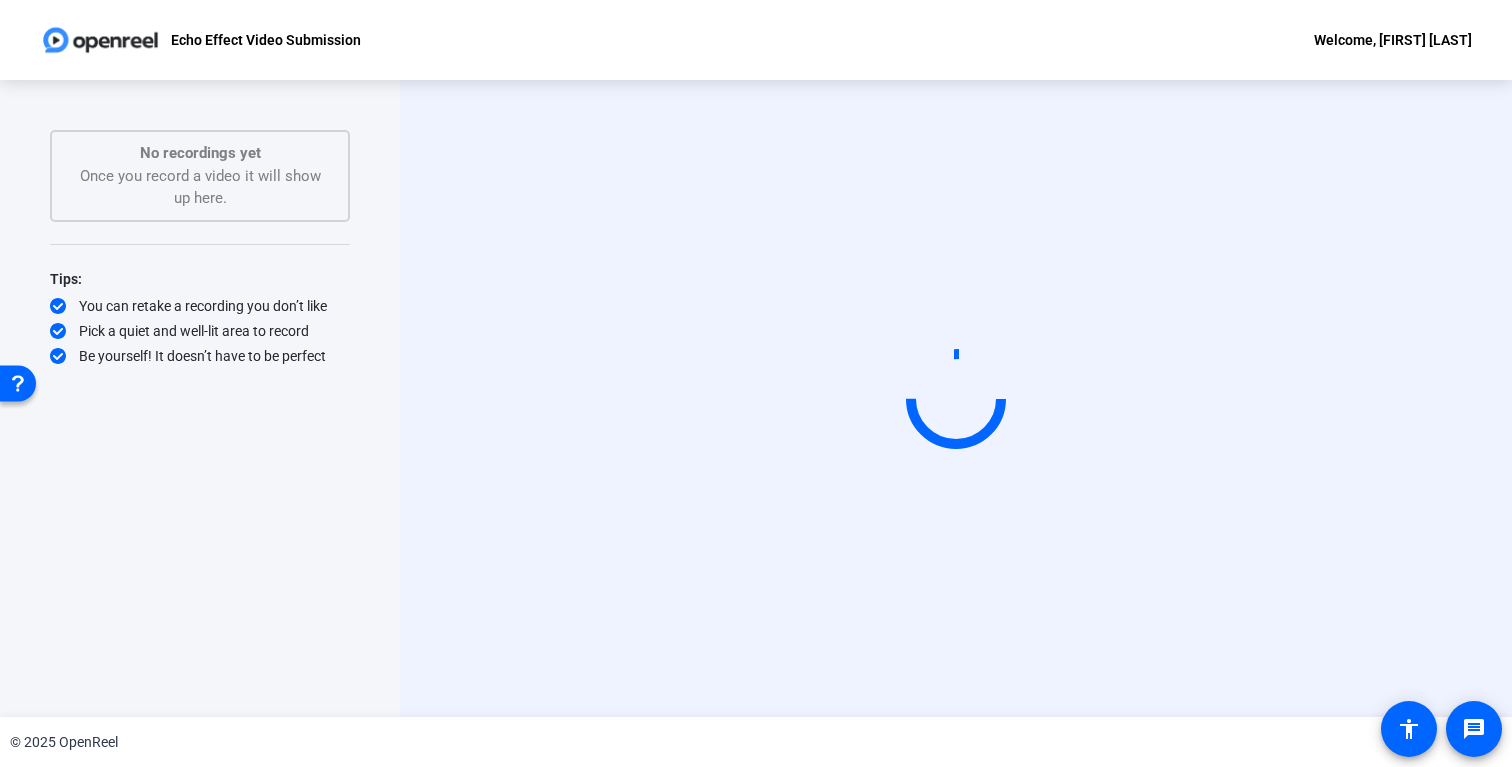 scroll, scrollTop: 0, scrollLeft: 0, axis: both 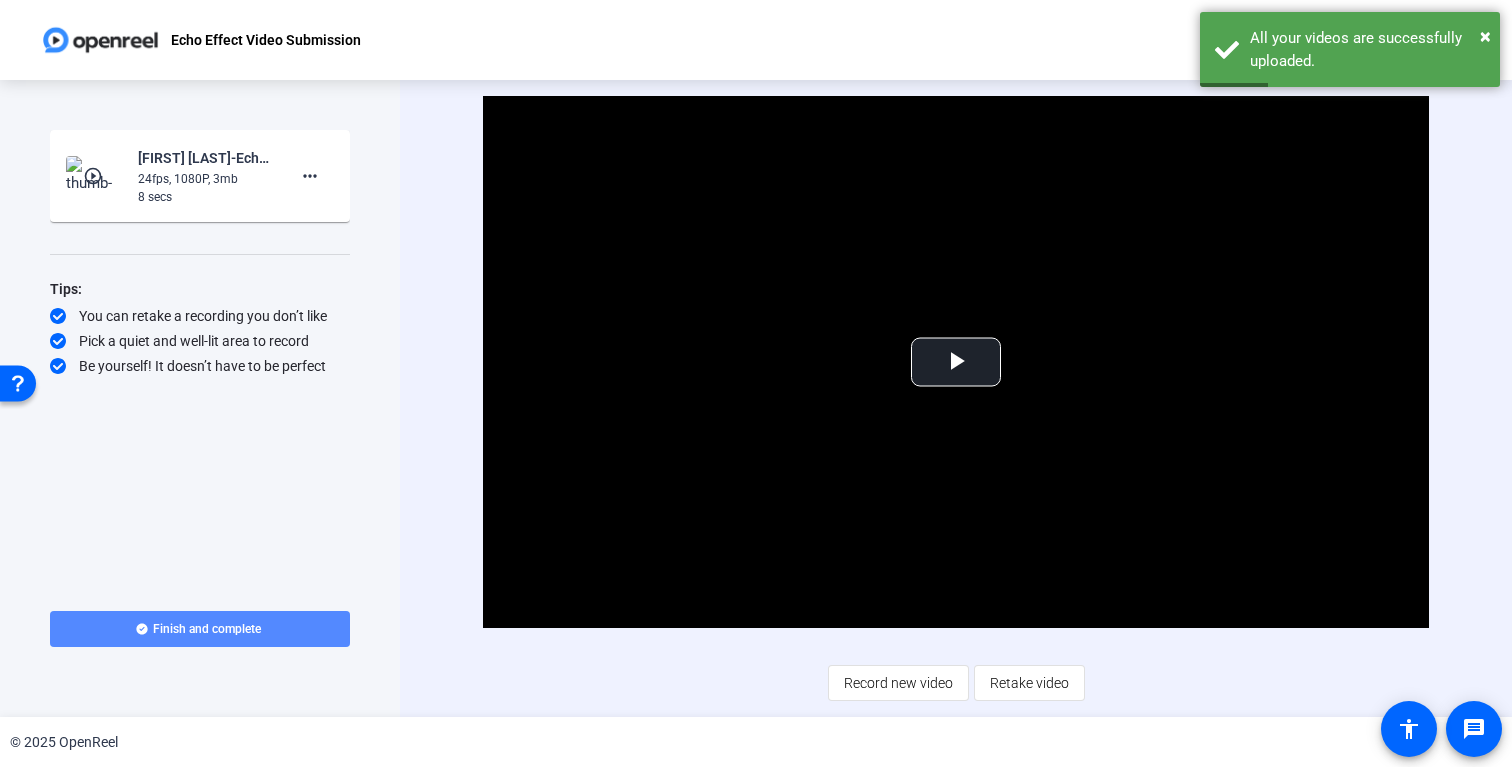 click on "Finish and complete" at bounding box center [207, 629] 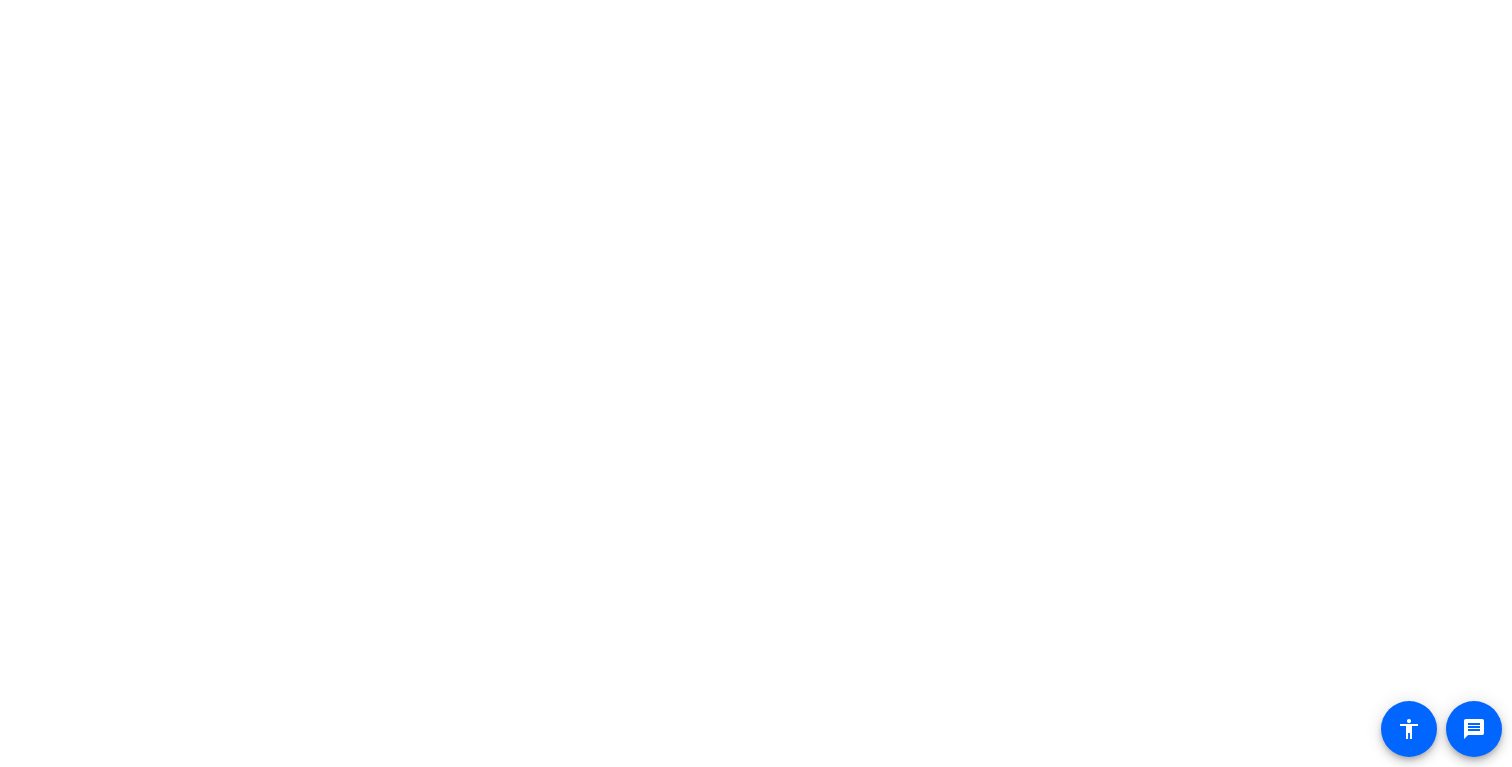 scroll, scrollTop: 0, scrollLeft: 0, axis: both 